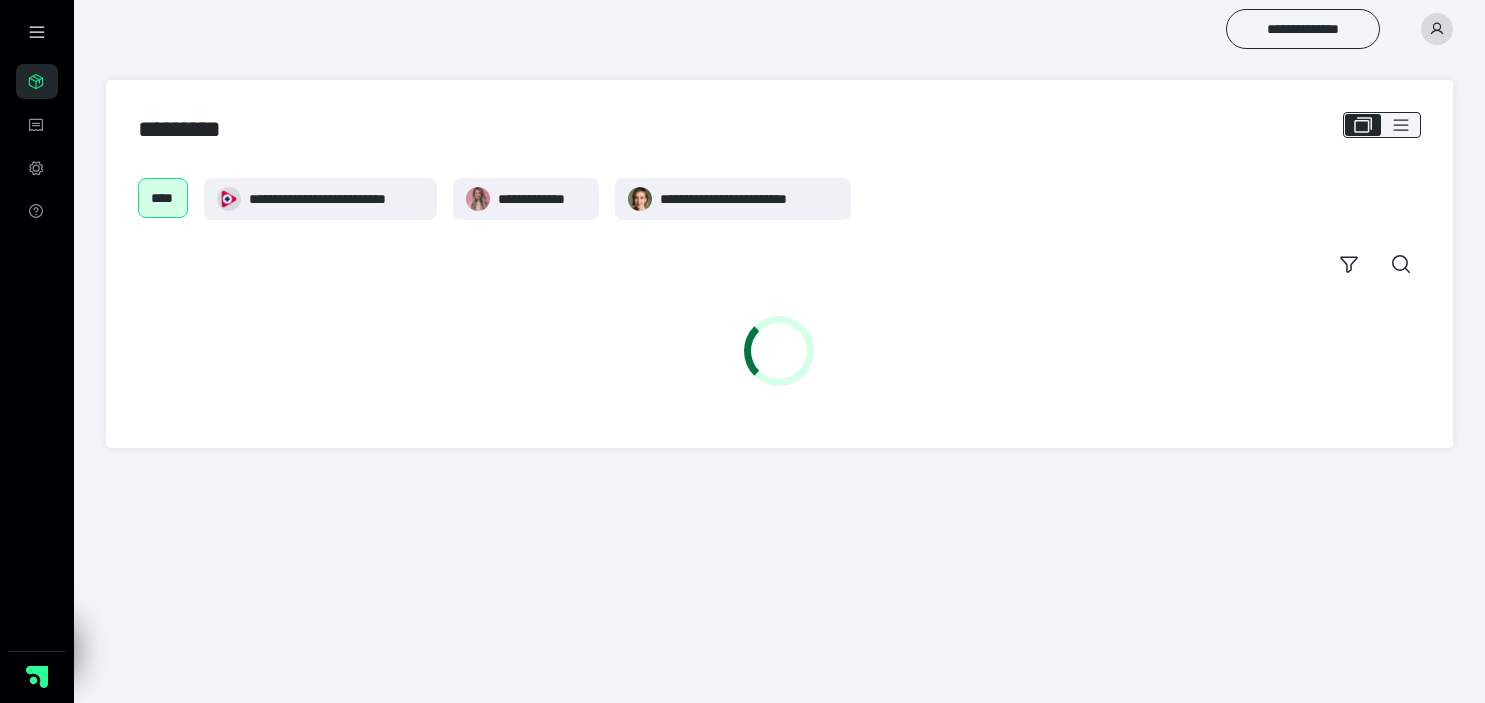 scroll, scrollTop: 0, scrollLeft: 0, axis: both 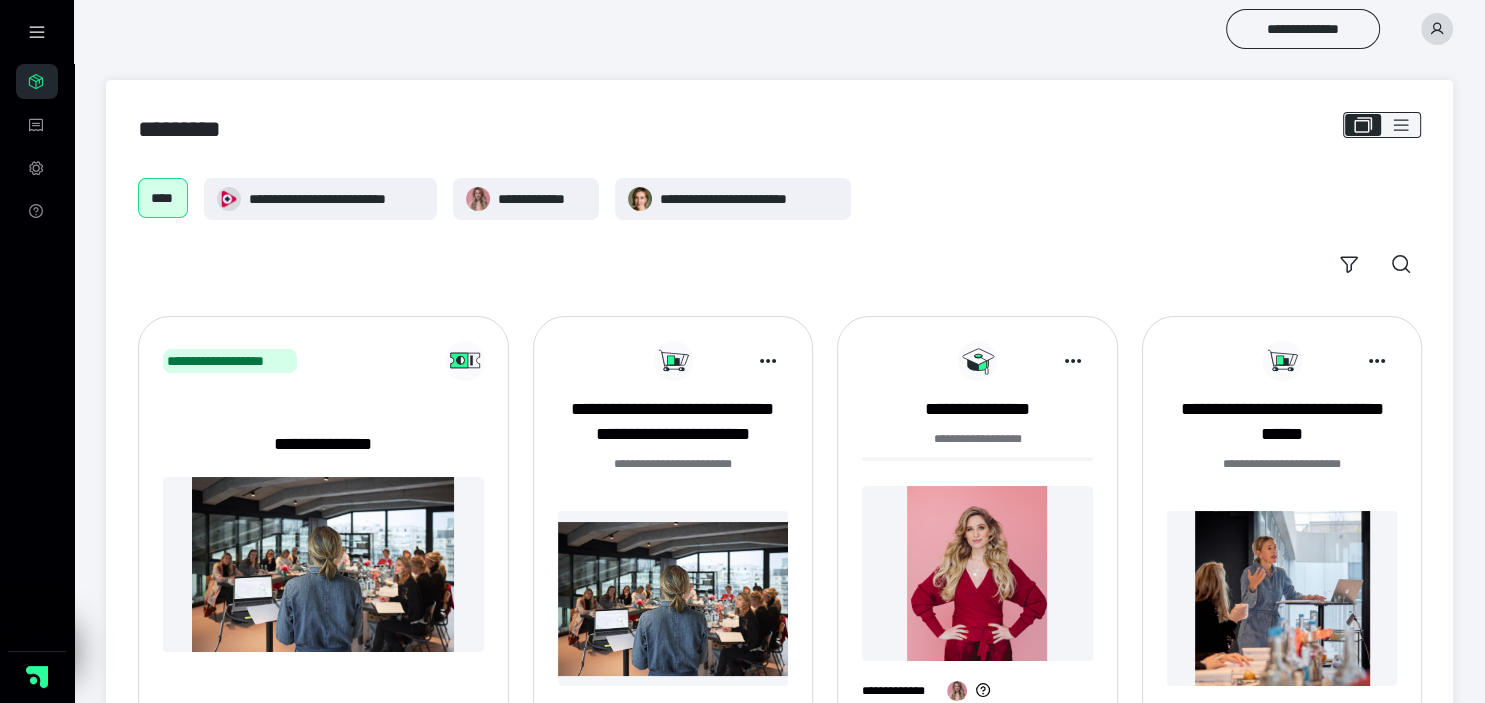 click at bounding box center [1437, 29] 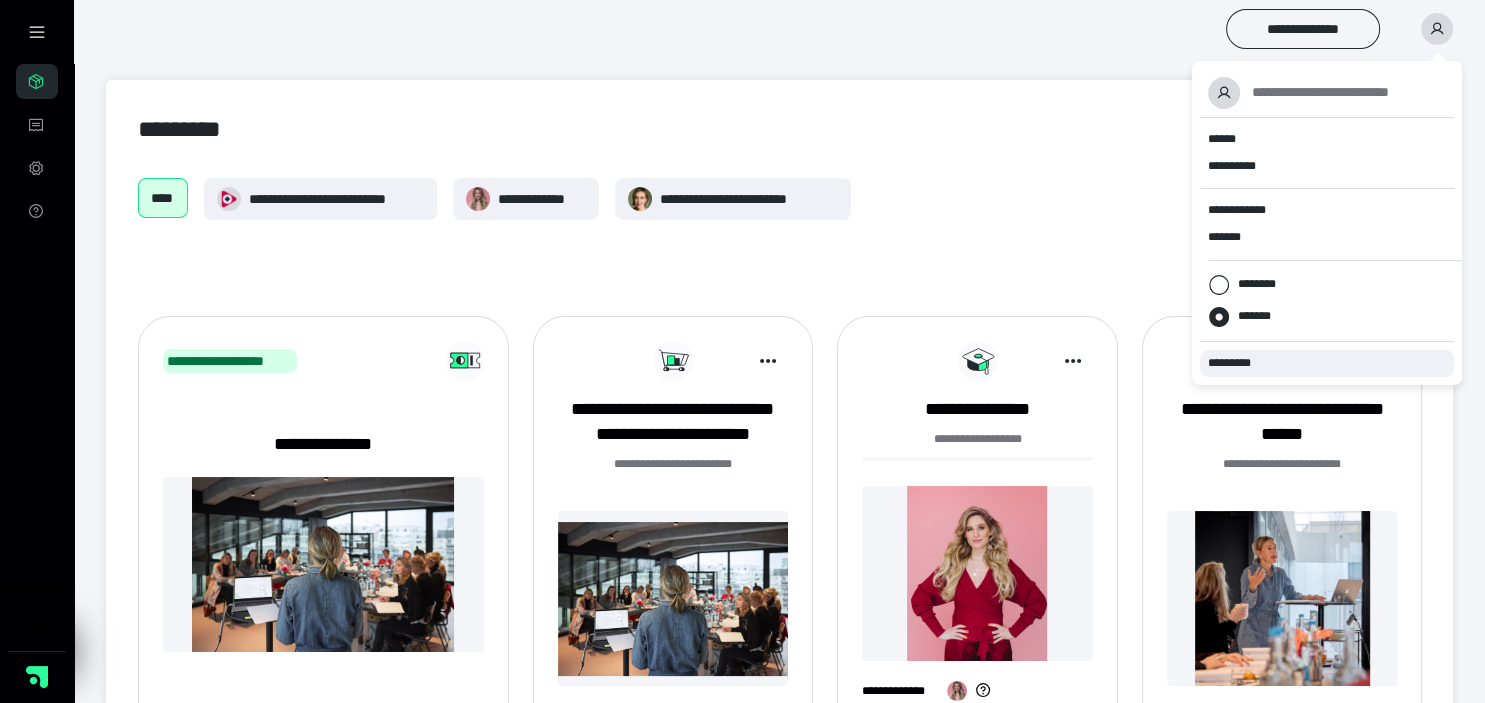 click on "*********" at bounding box center [1238, 363] 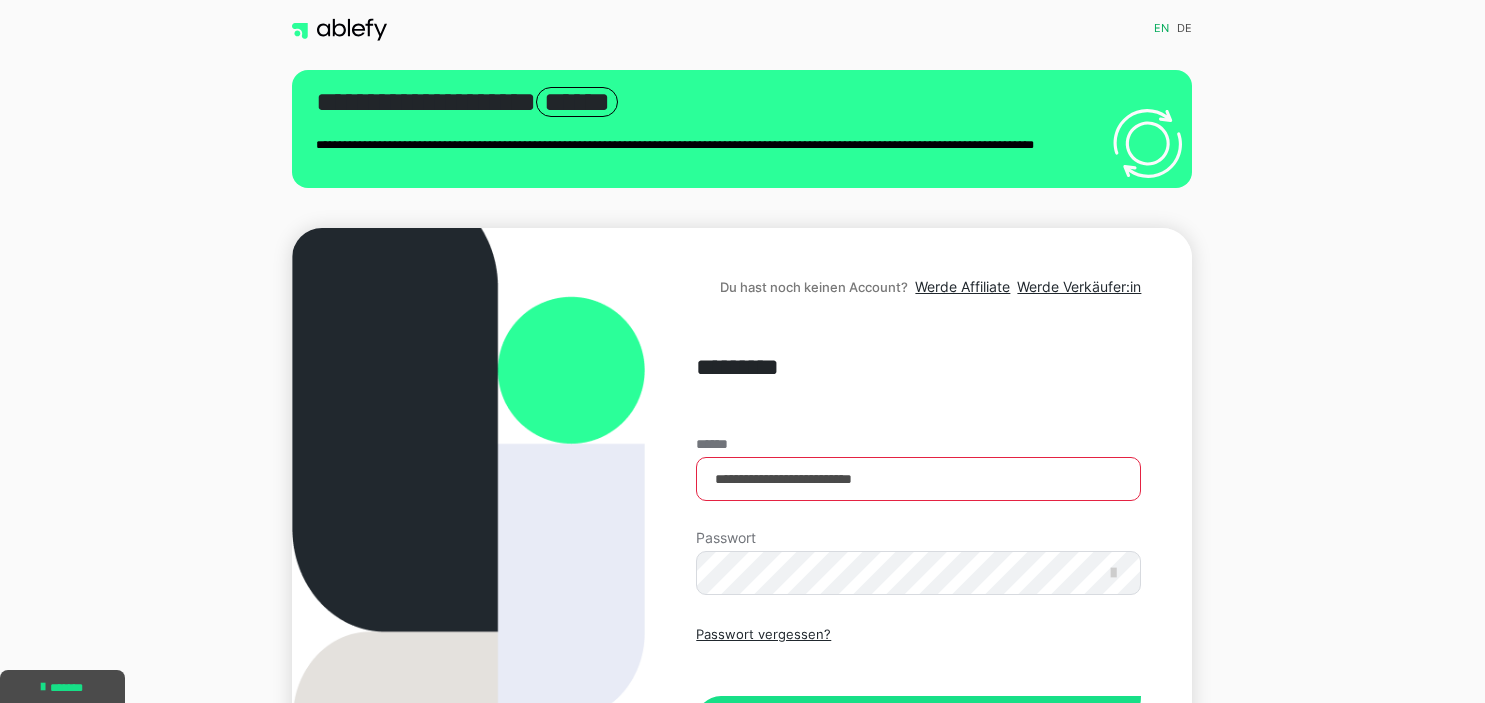 scroll, scrollTop: 0, scrollLeft: 0, axis: both 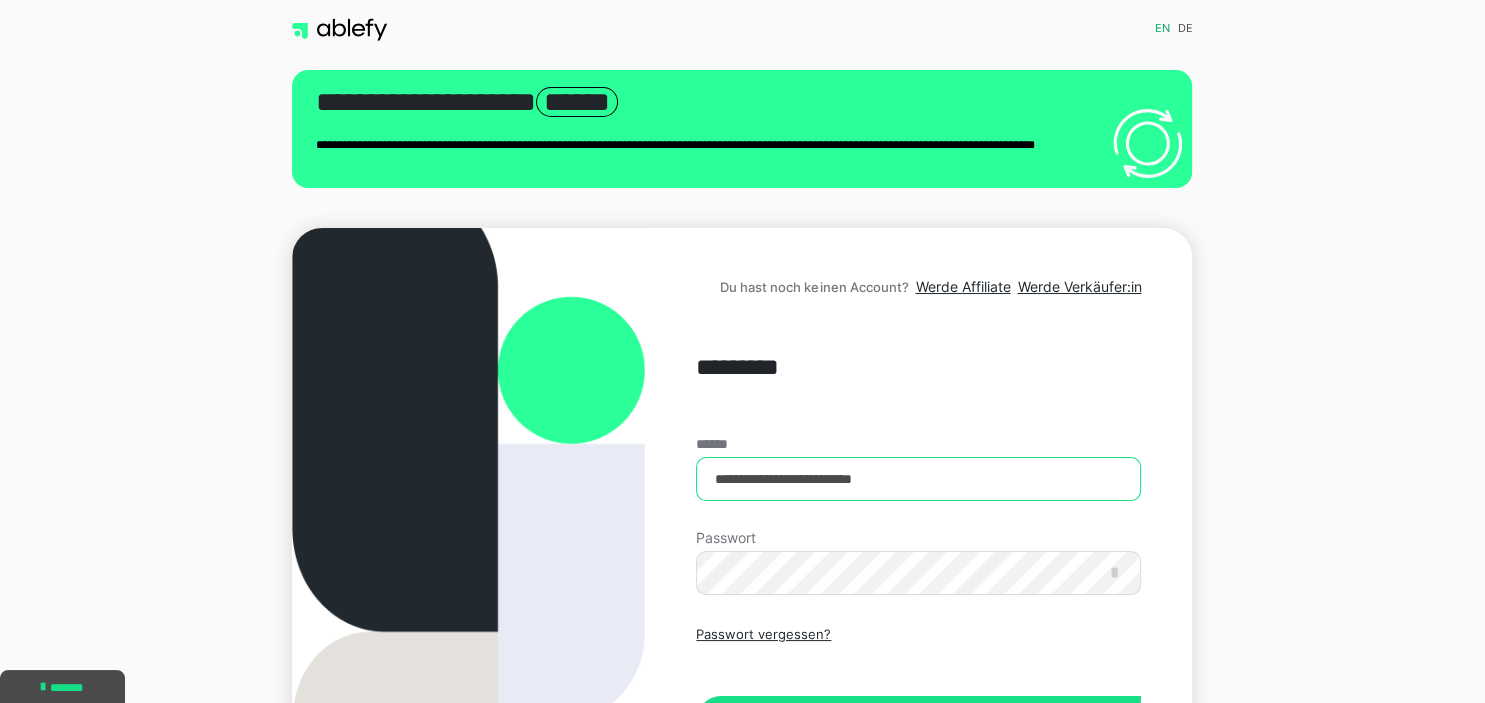 click on "**********" at bounding box center (918, 479) 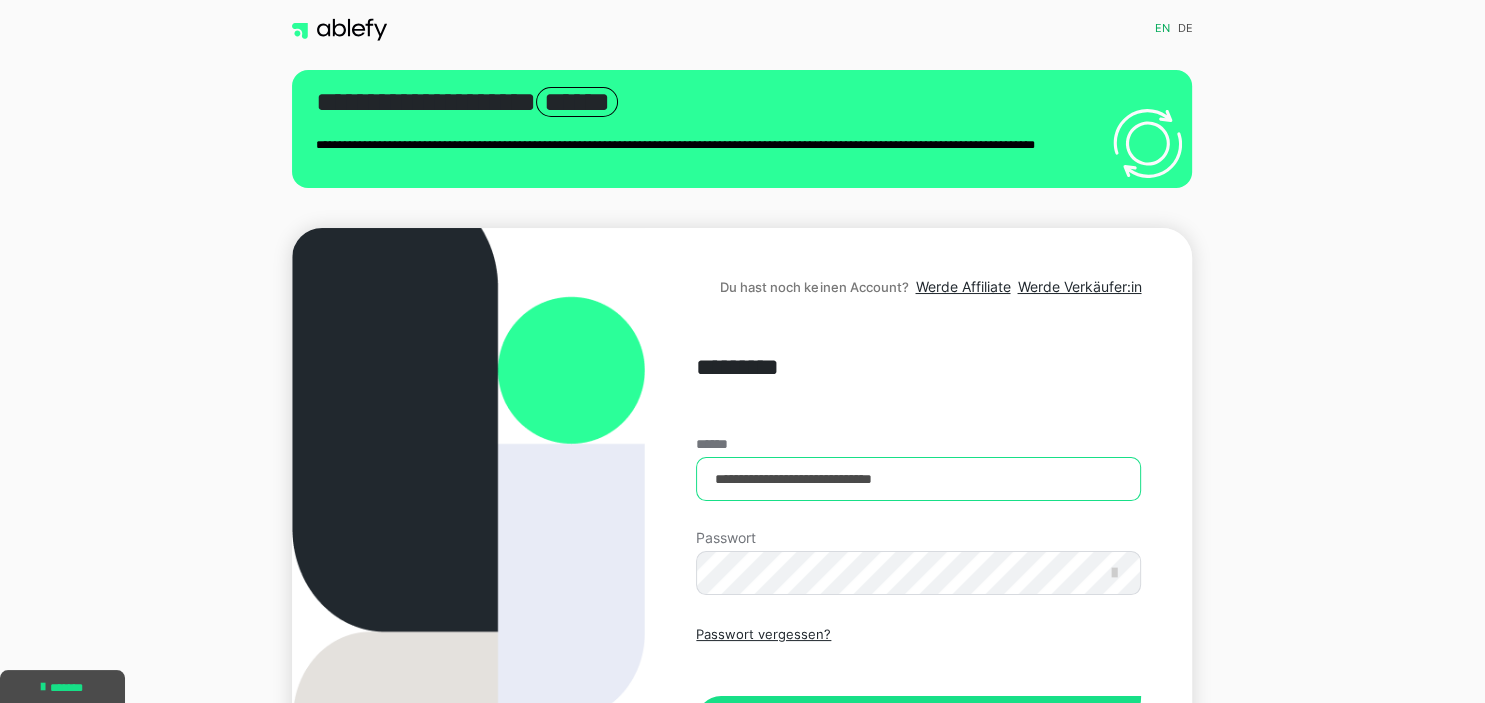 type on "**********" 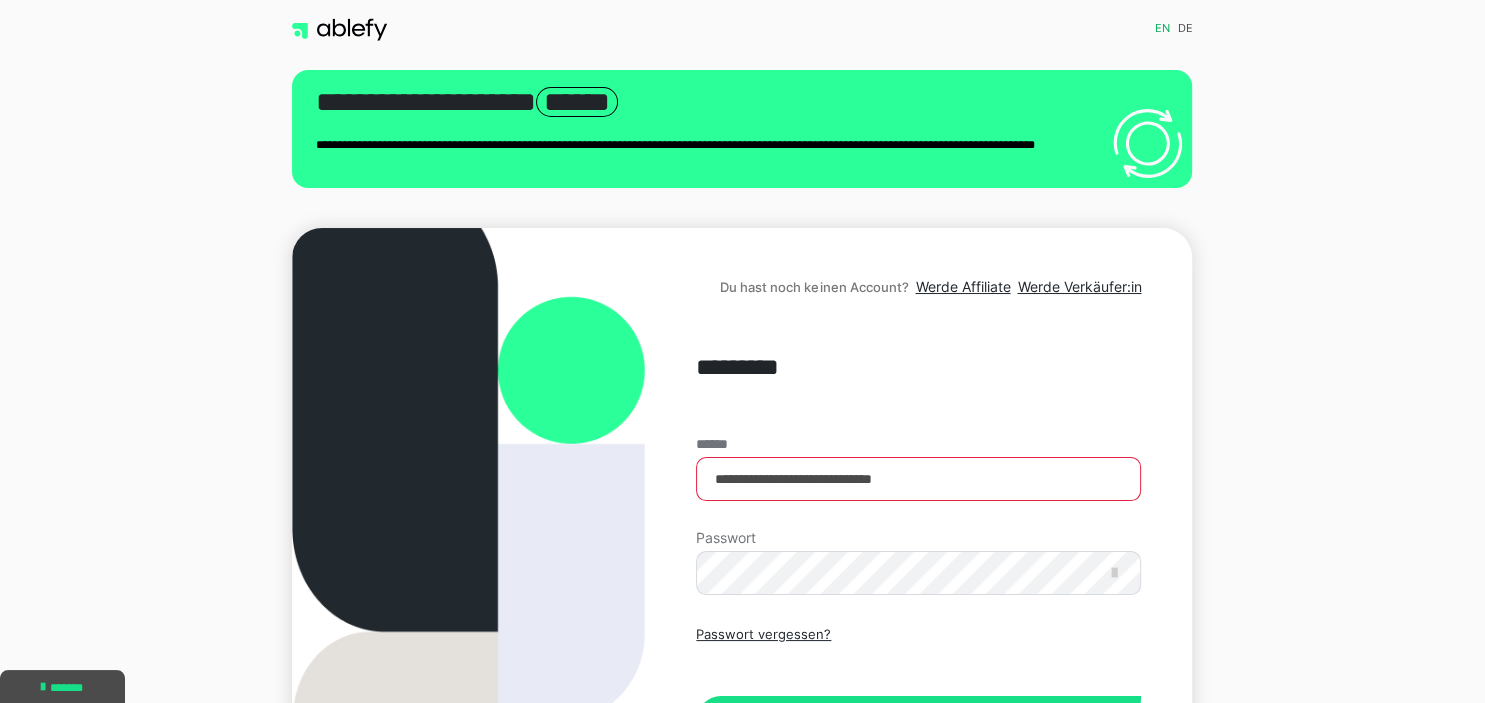 click on "**********" at bounding box center (742, 529) 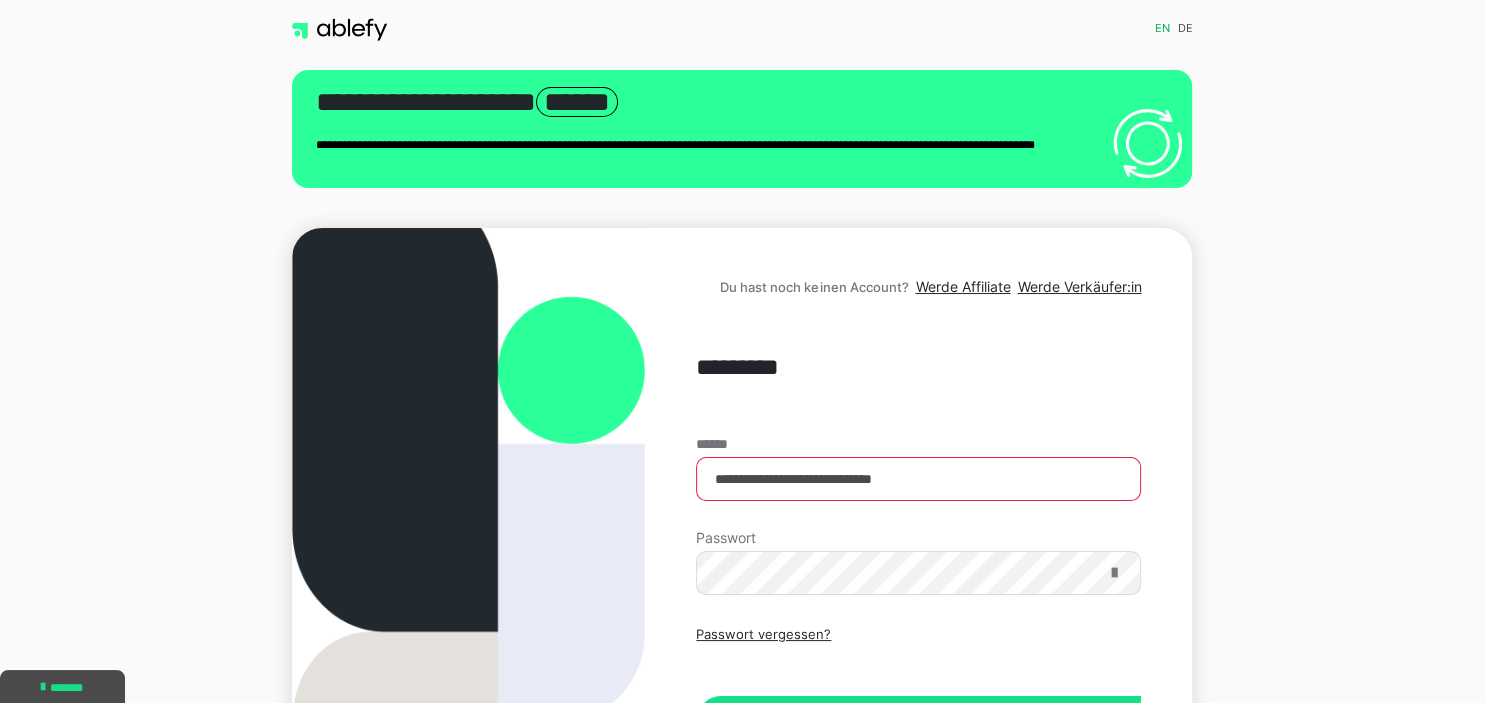 click at bounding box center [1113, 573] 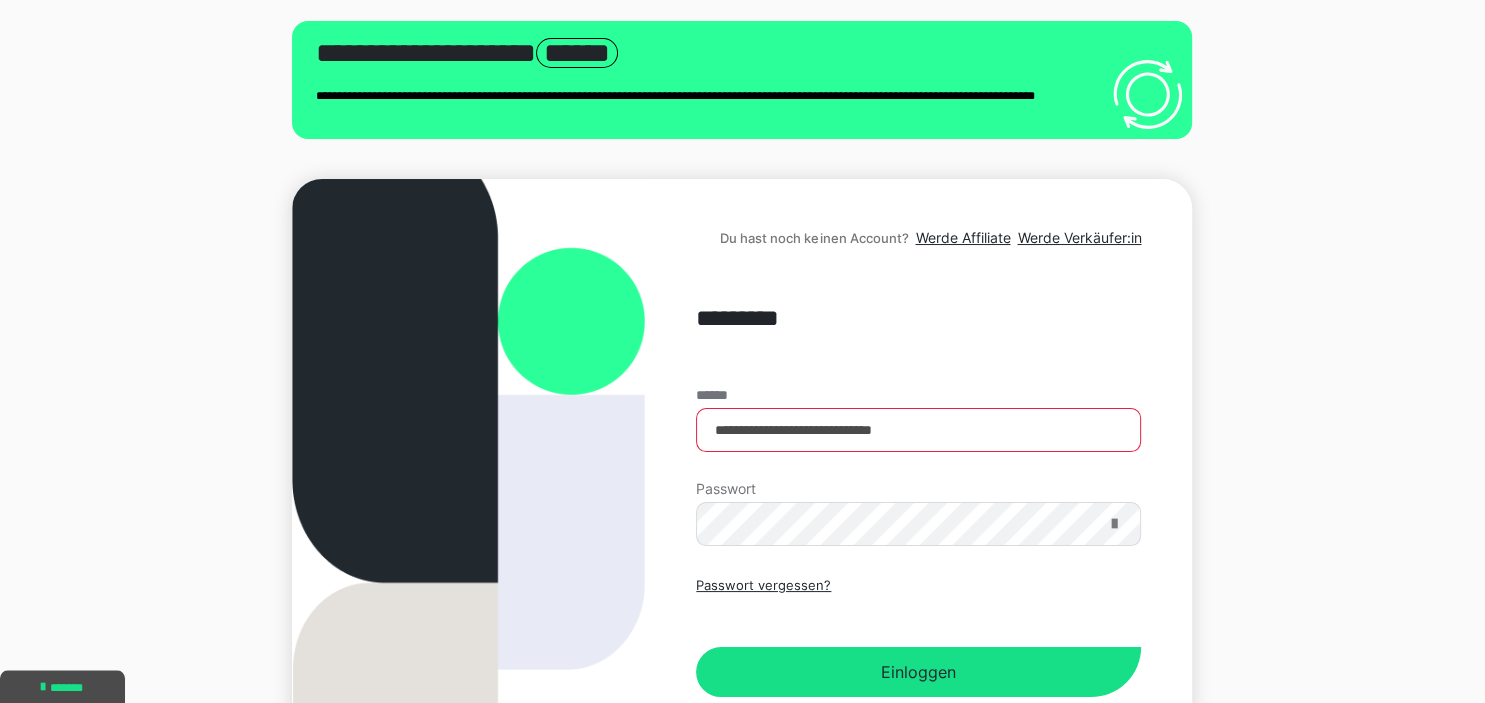 scroll, scrollTop: 105, scrollLeft: 0, axis: vertical 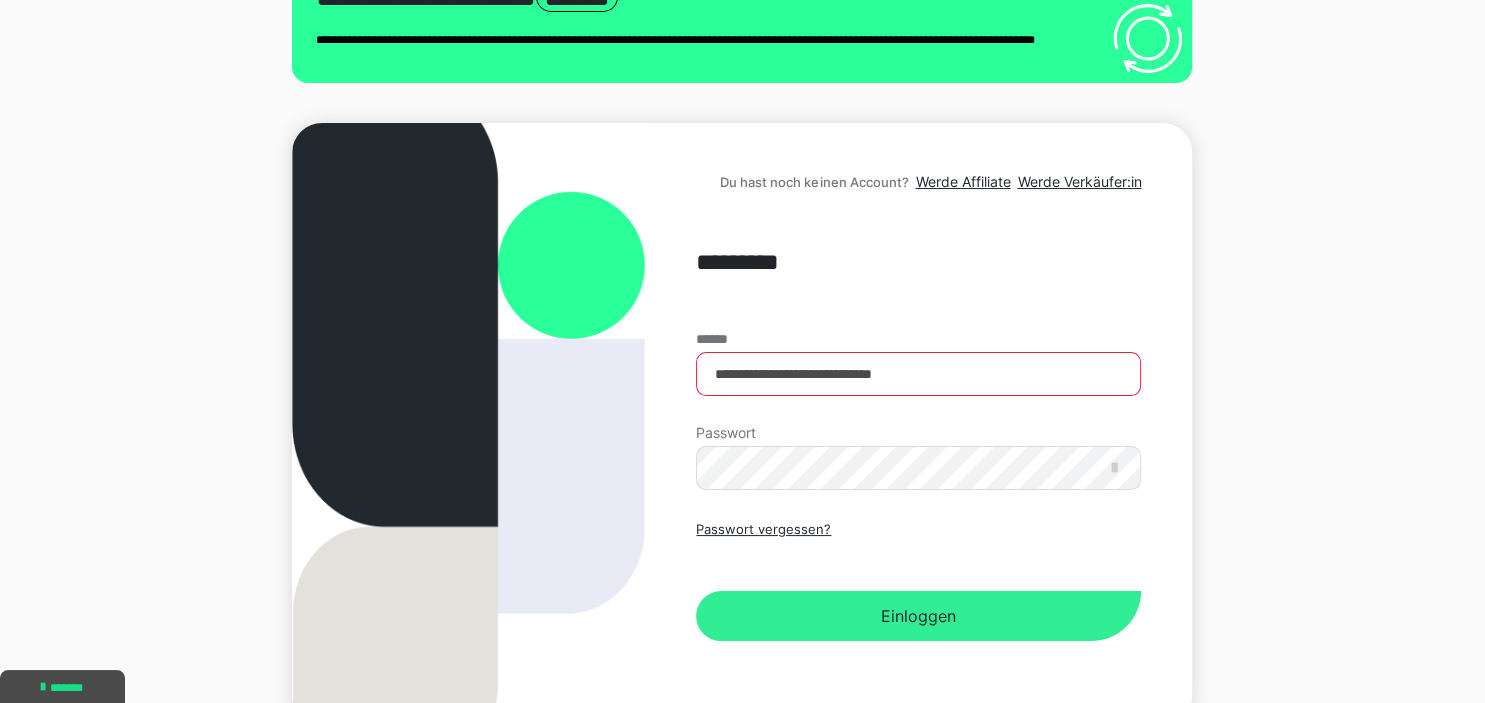 click on "Einloggen" at bounding box center (918, 616) 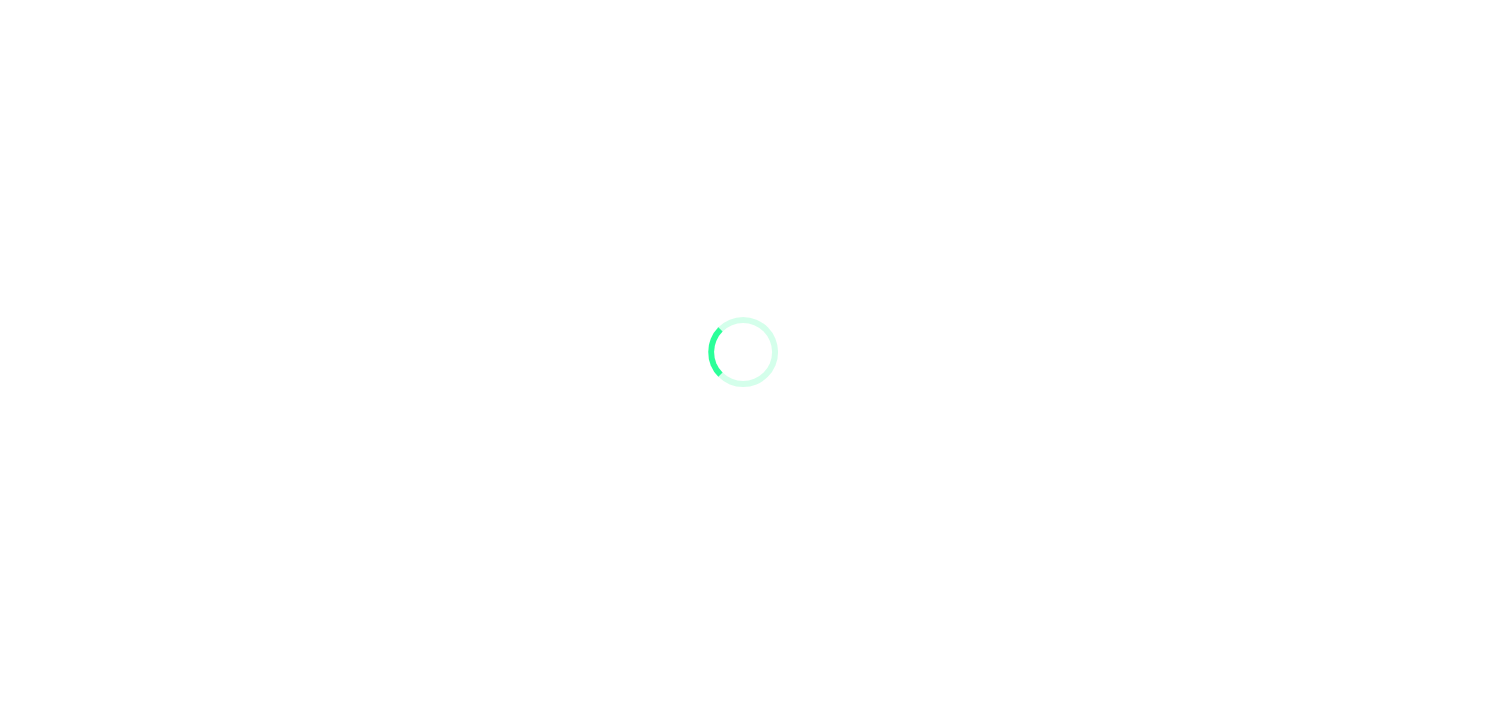 scroll, scrollTop: 0, scrollLeft: 0, axis: both 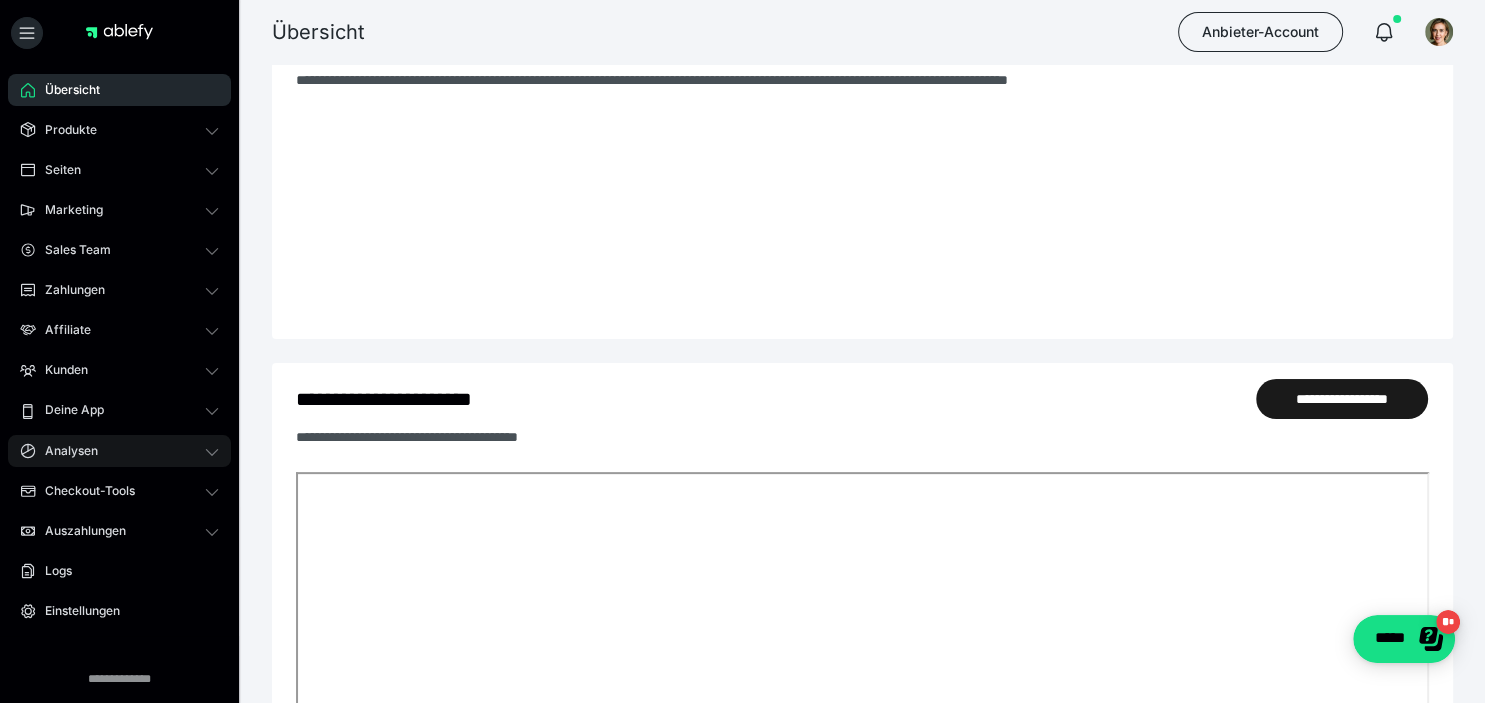 click on "Analysen" at bounding box center (119, 451) 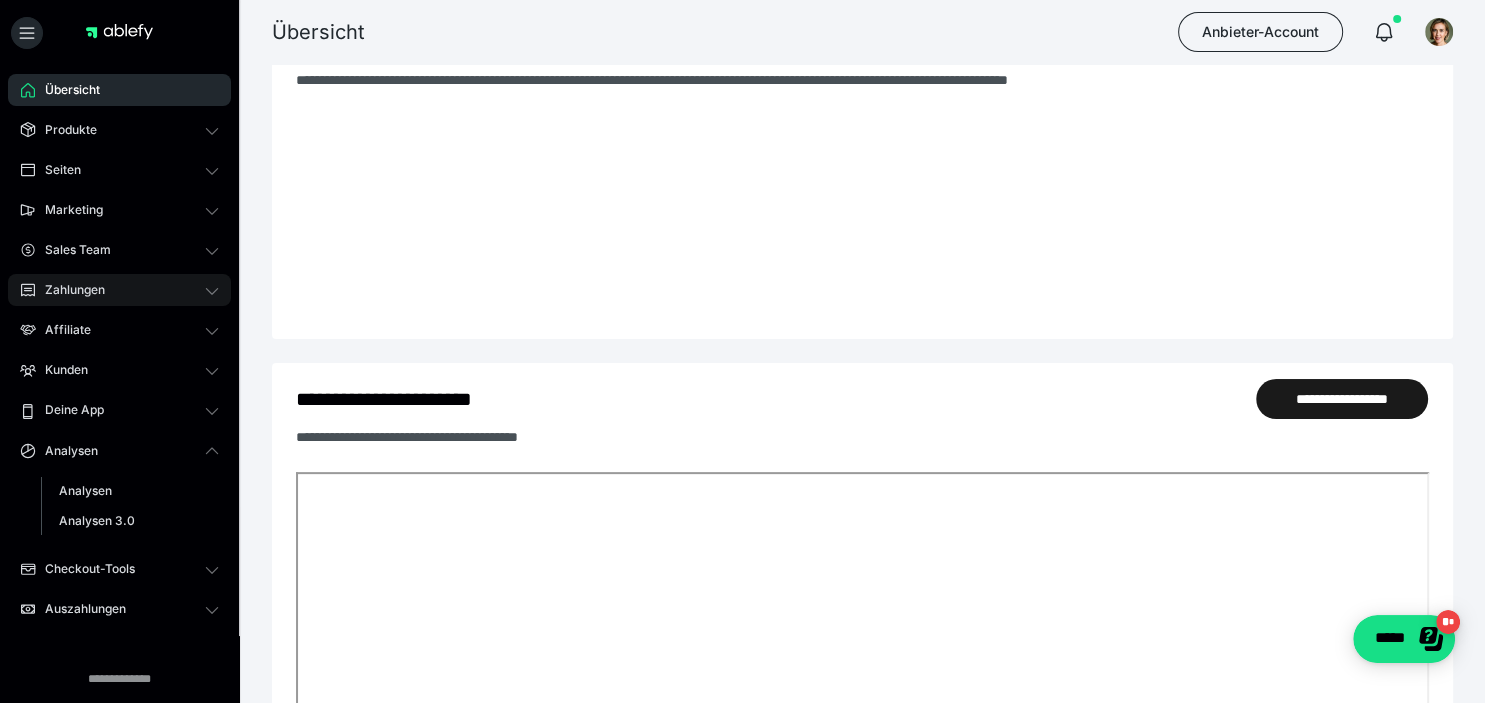 click 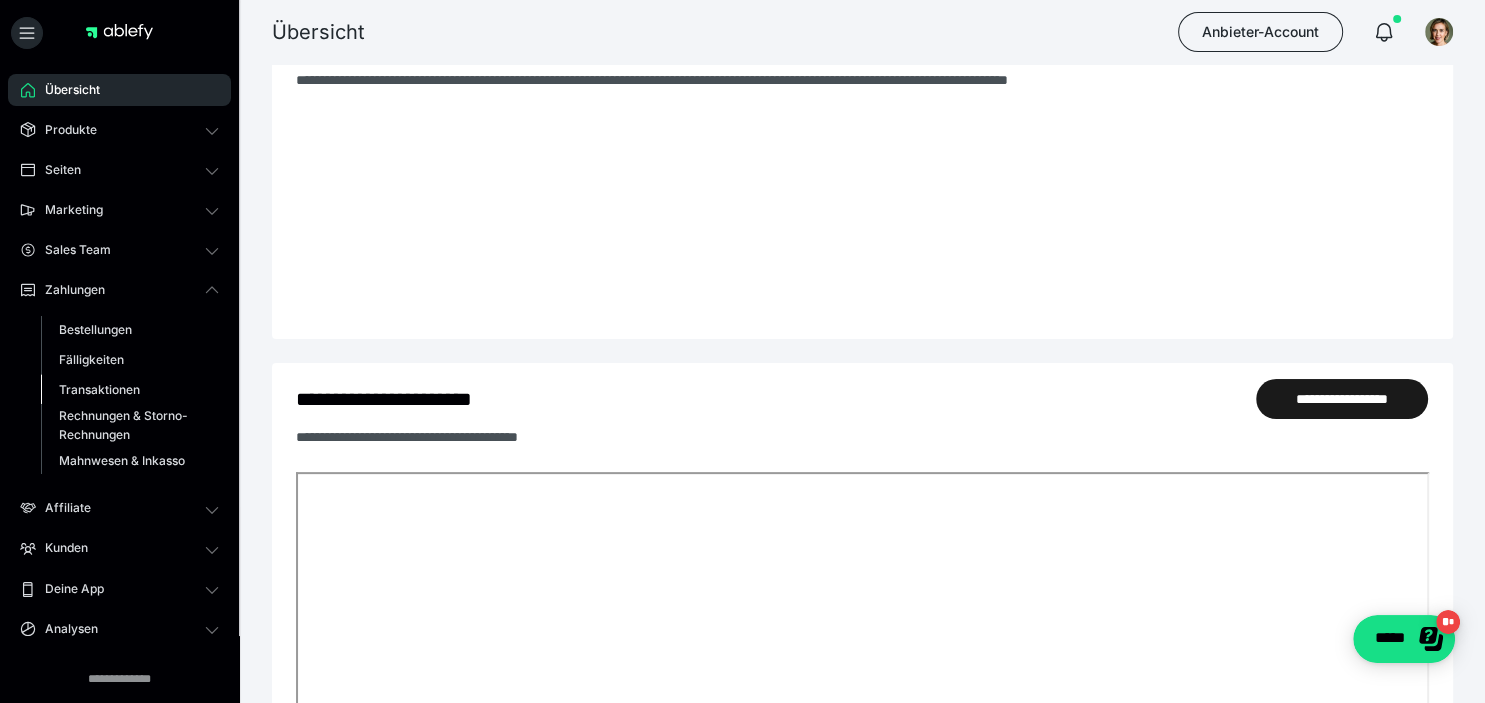 click on "Transaktionen" at bounding box center (99, 389) 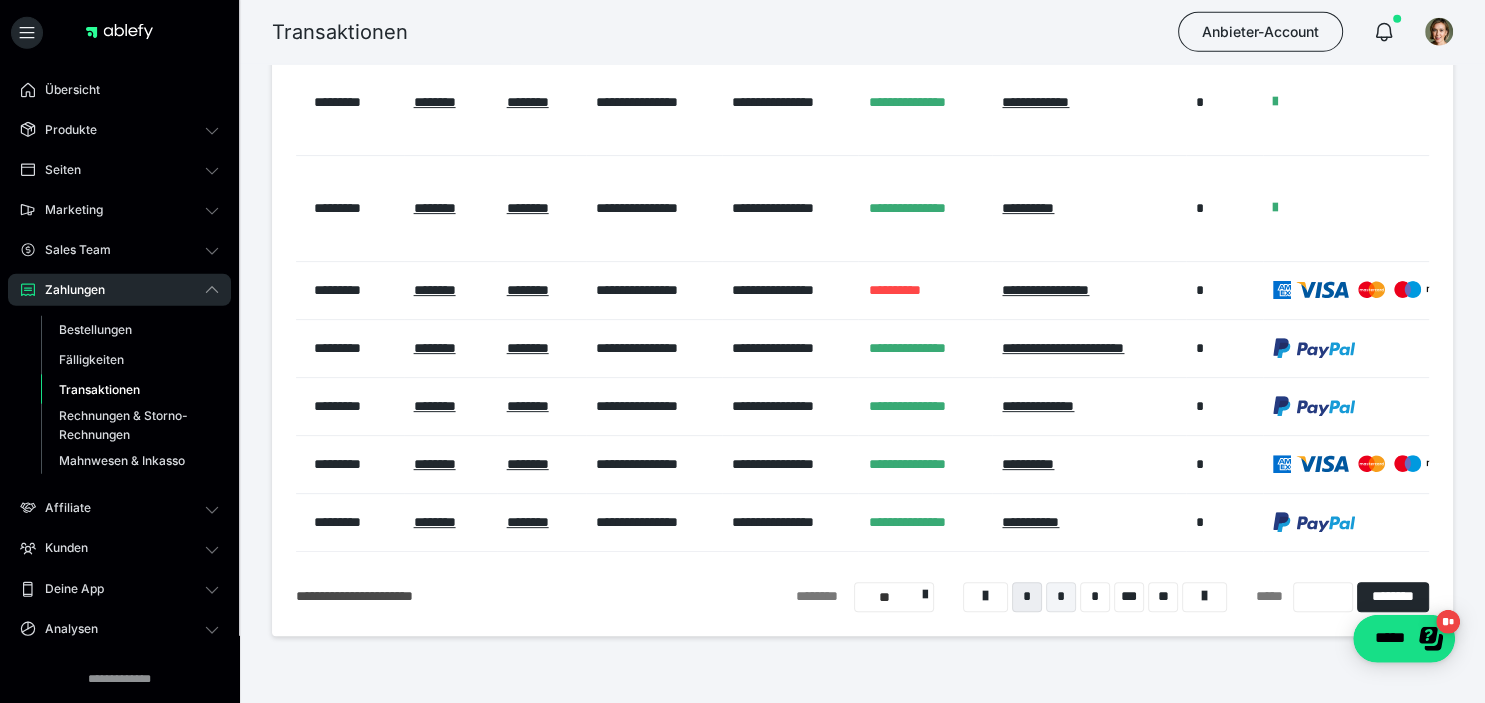 scroll, scrollTop: 633, scrollLeft: 0, axis: vertical 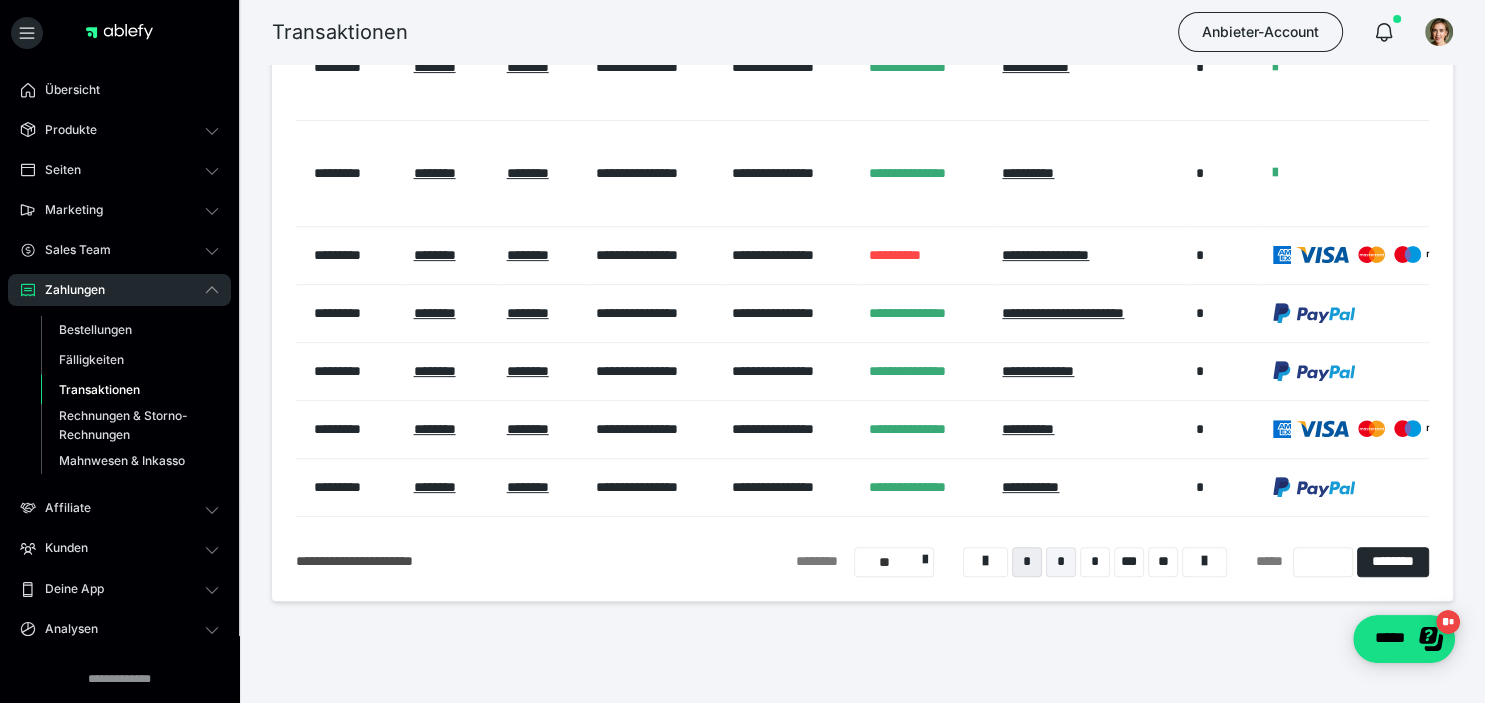 click on "*" at bounding box center [1061, 562] 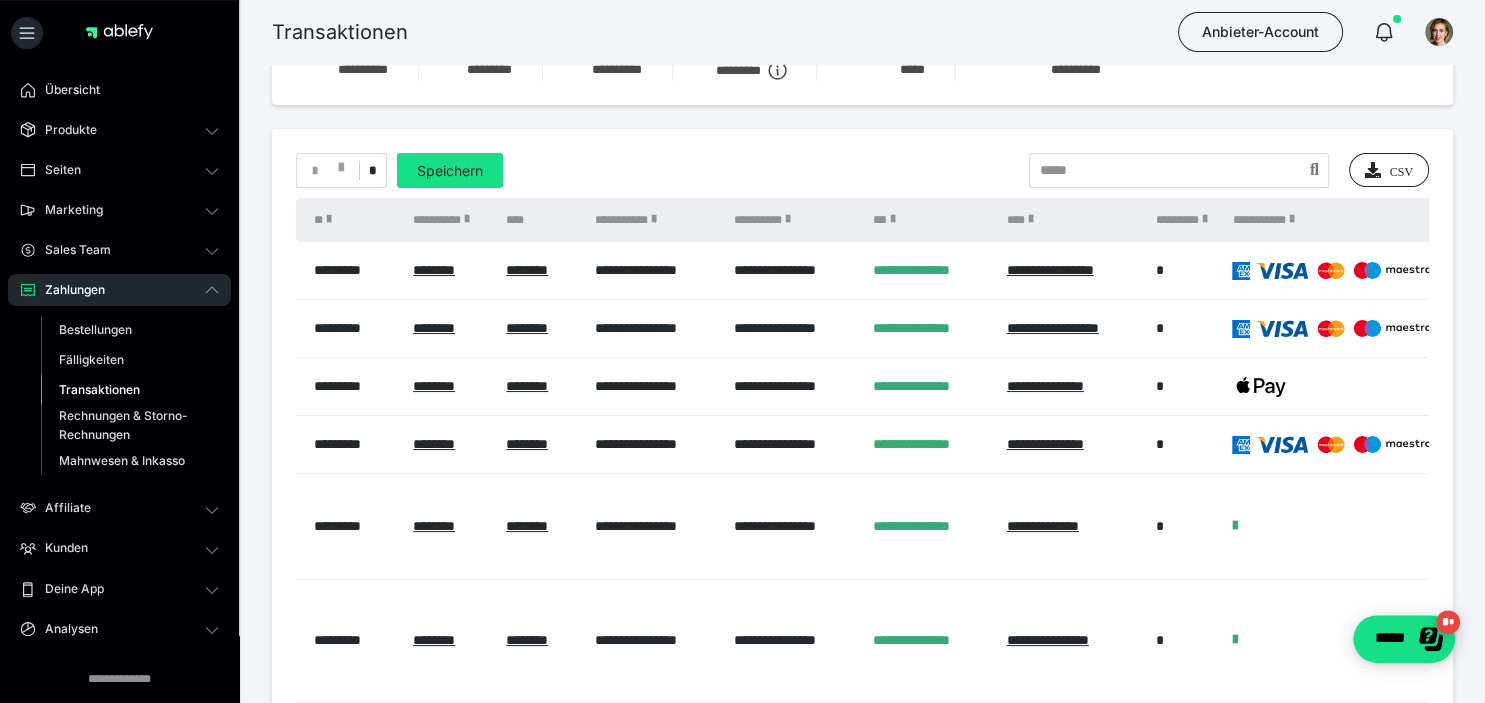 scroll, scrollTop: 40, scrollLeft: 0, axis: vertical 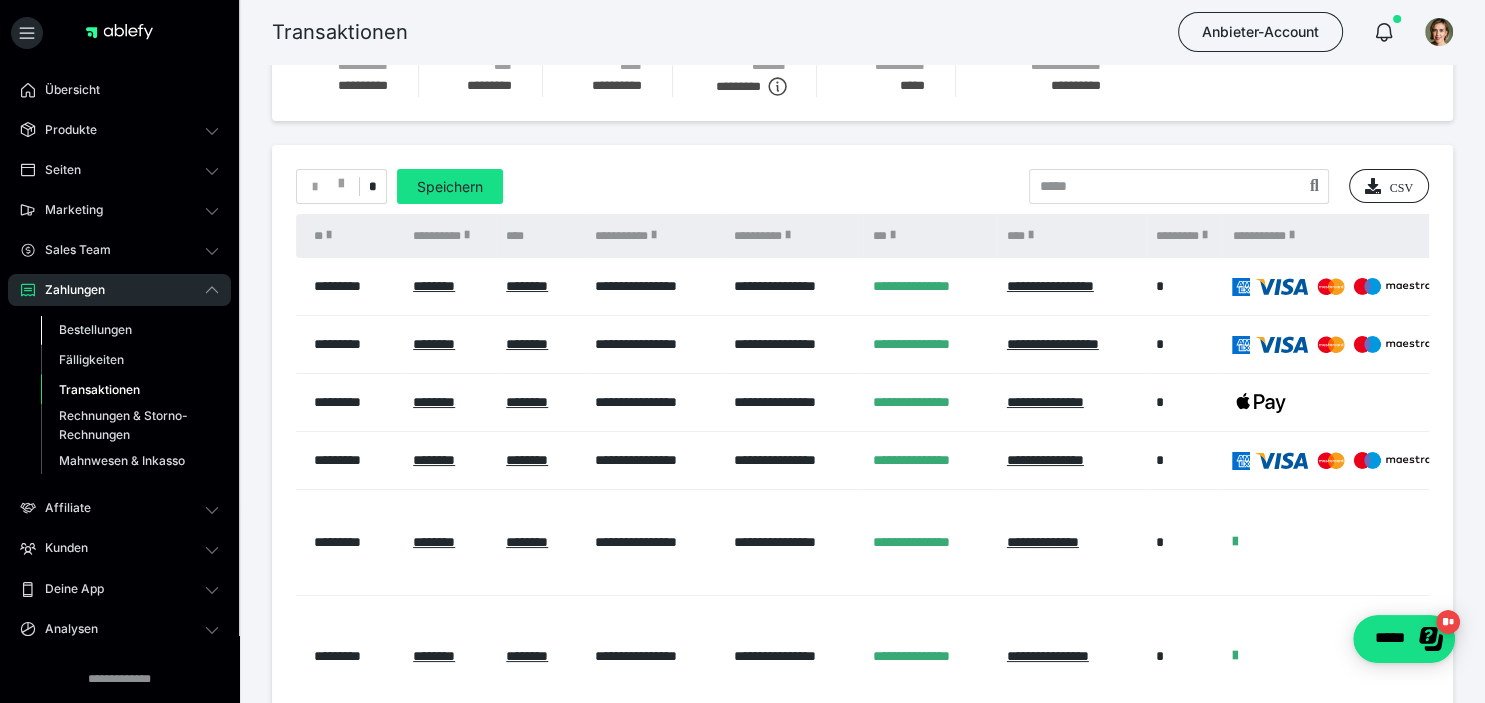 click on "Bestellungen" at bounding box center [95, 329] 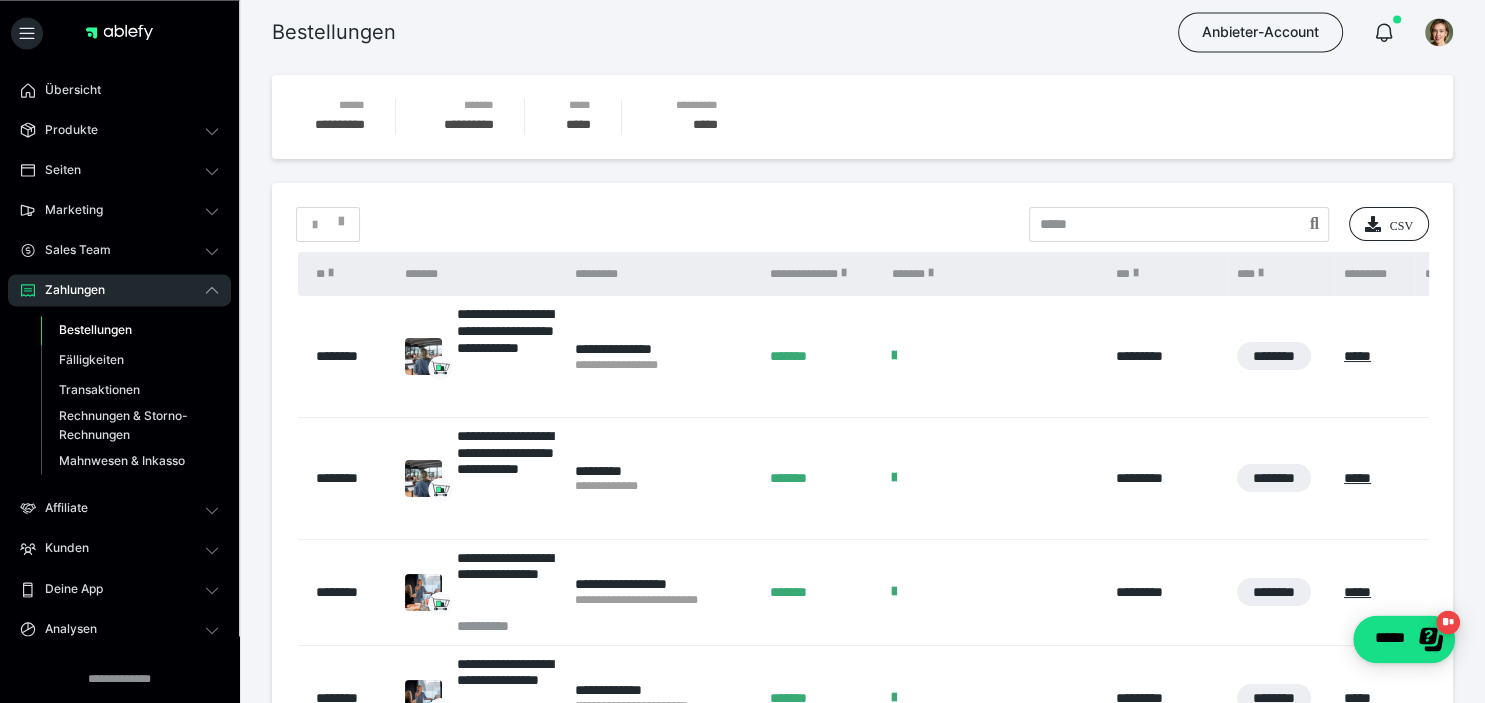 scroll, scrollTop: 0, scrollLeft: 0, axis: both 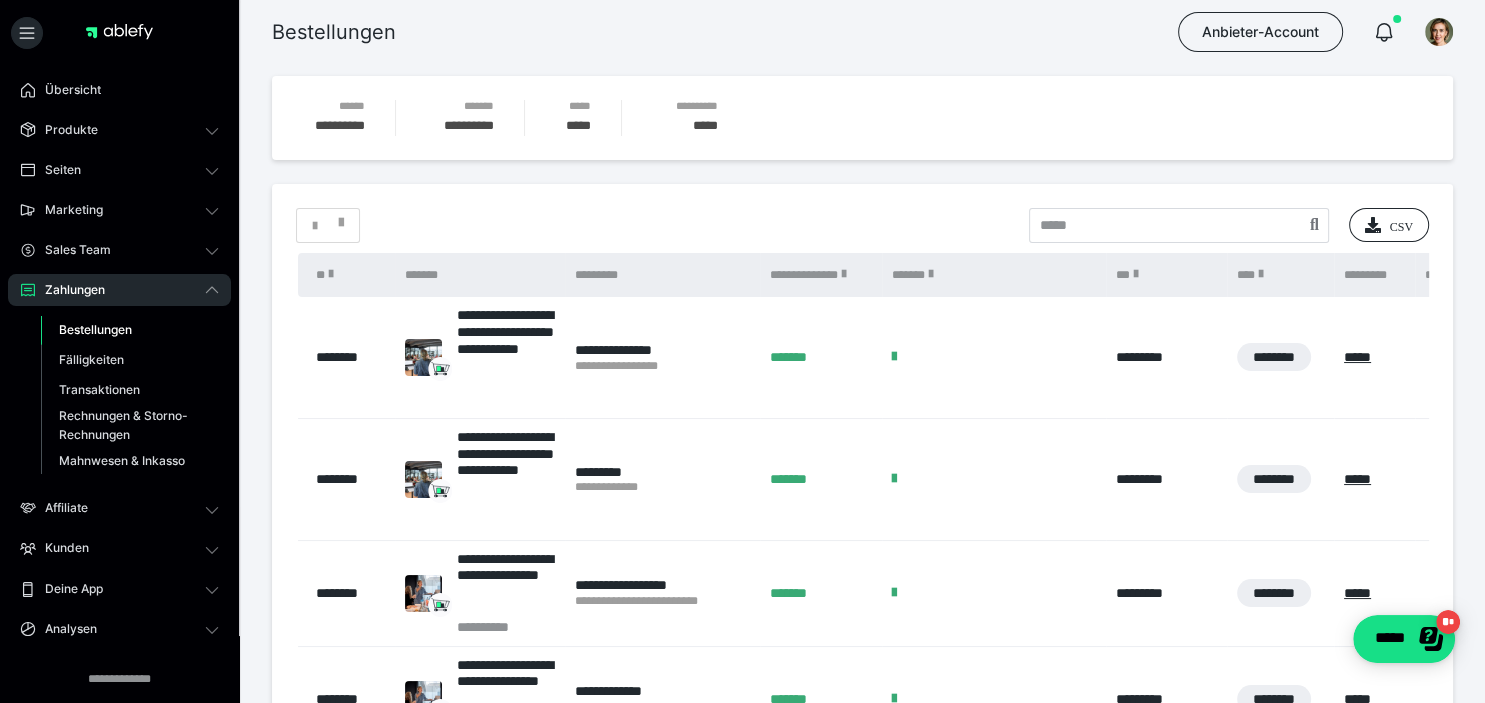 click on "*" at bounding box center [328, 225] 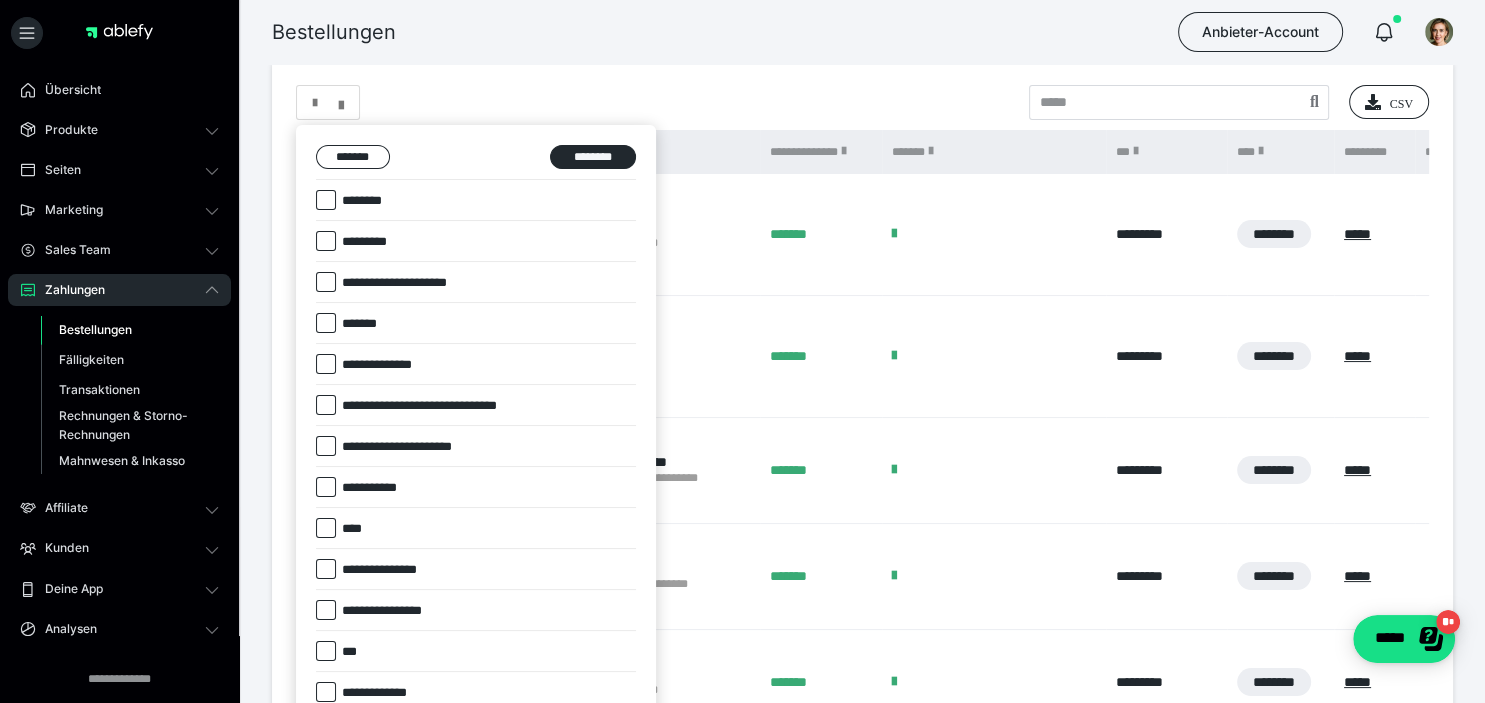 scroll, scrollTop: 0, scrollLeft: 0, axis: both 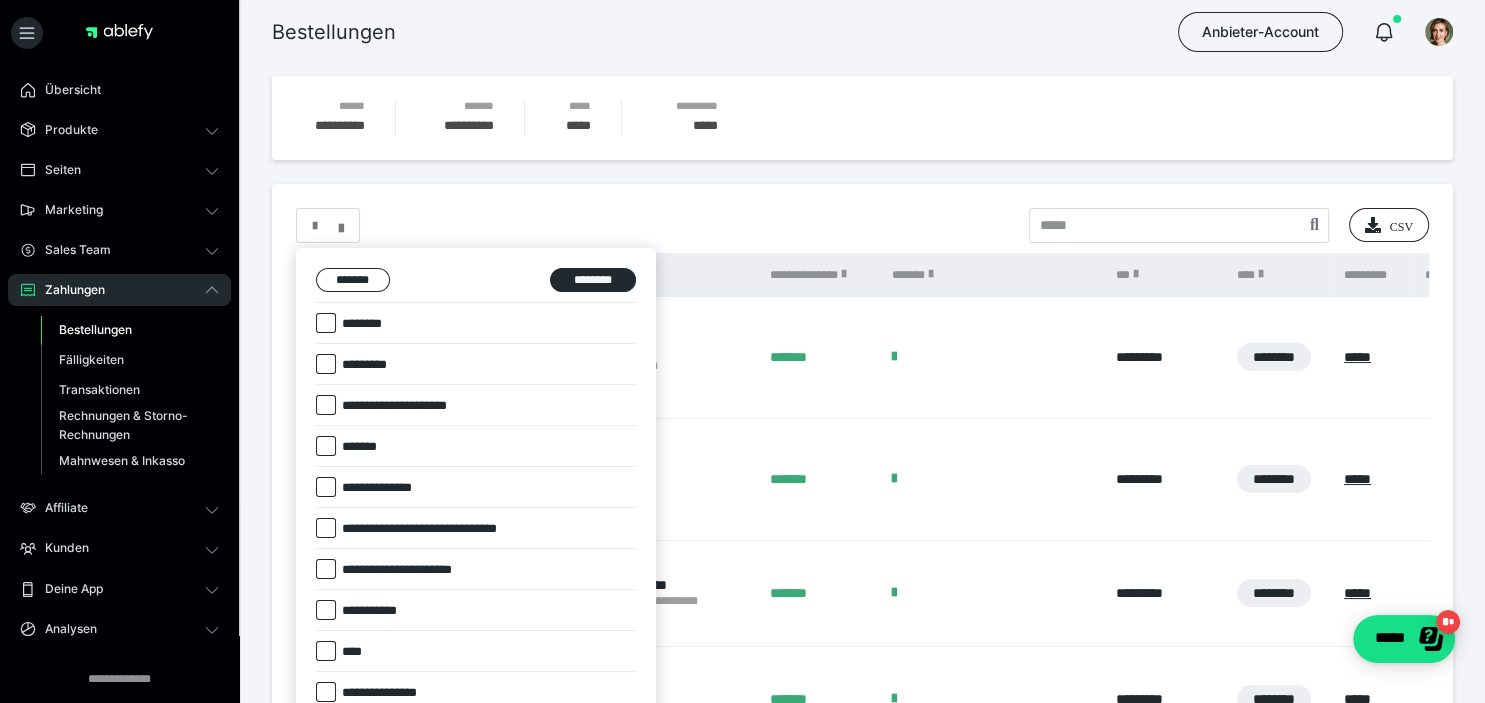 click at bounding box center [742, 351] 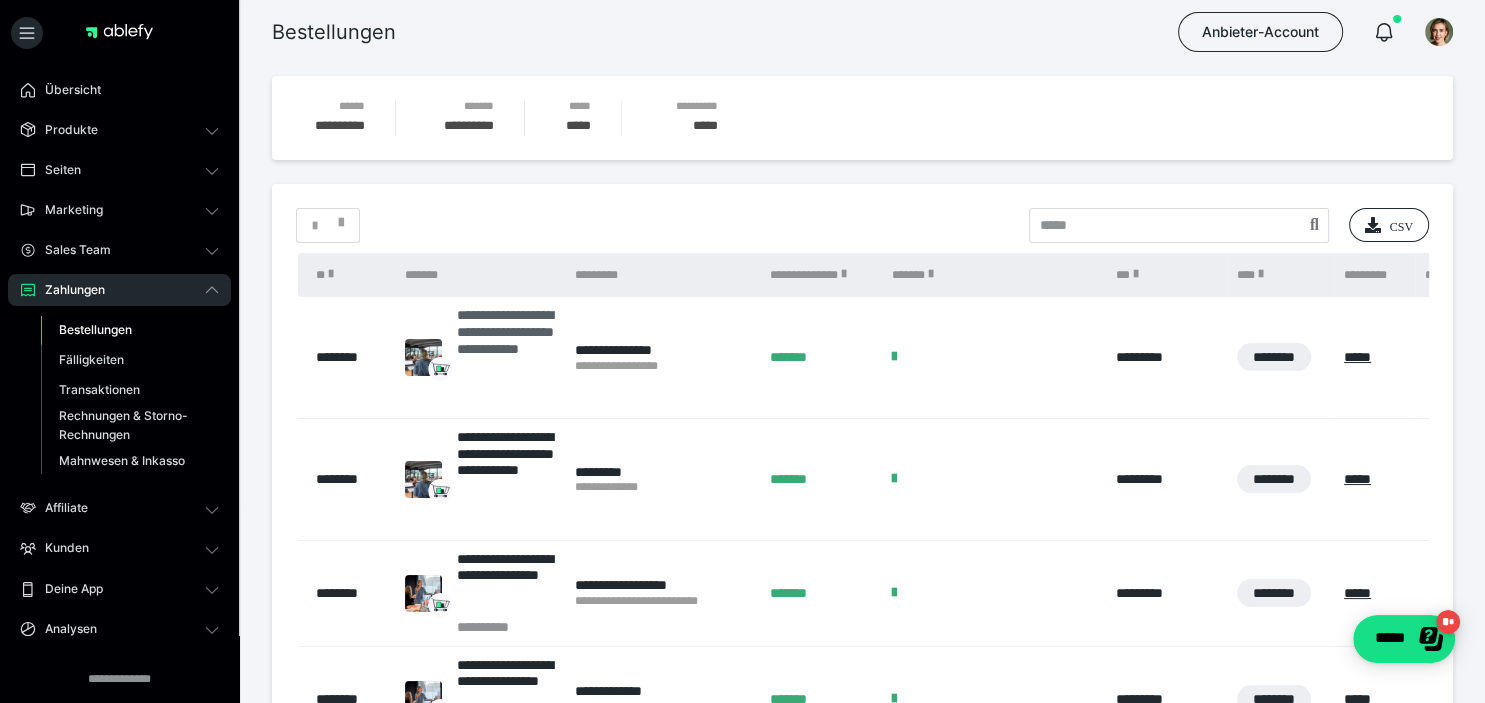 click on "**********" at bounding box center (506, 357) 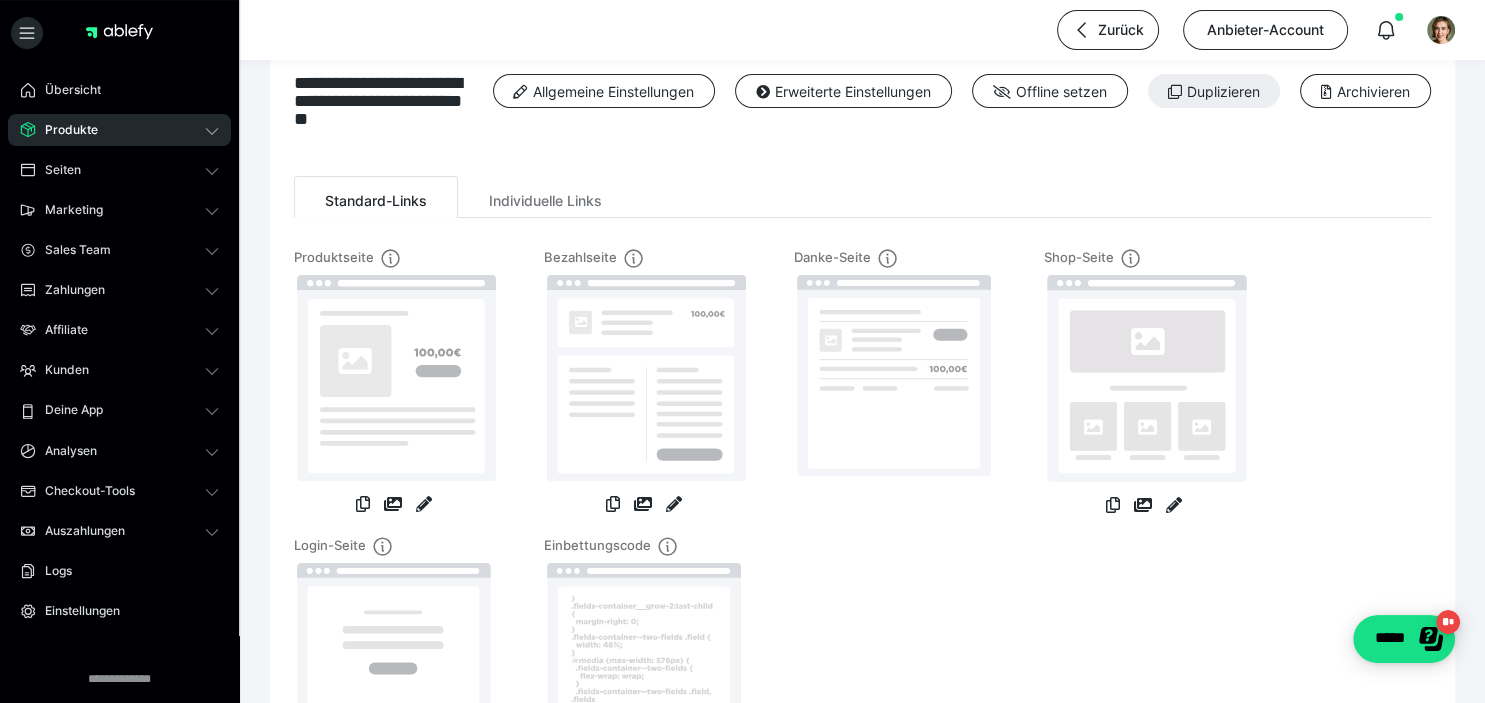 scroll, scrollTop: 0, scrollLeft: 0, axis: both 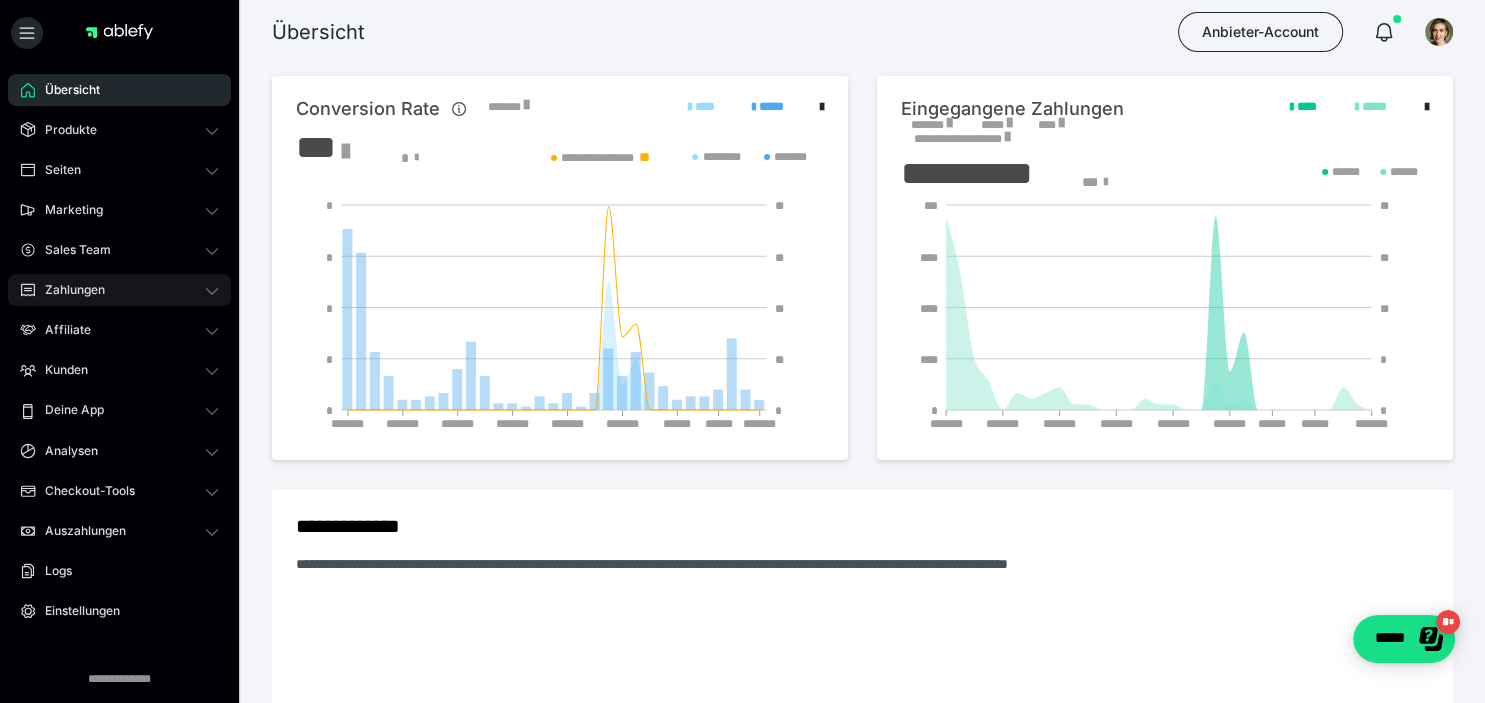 click 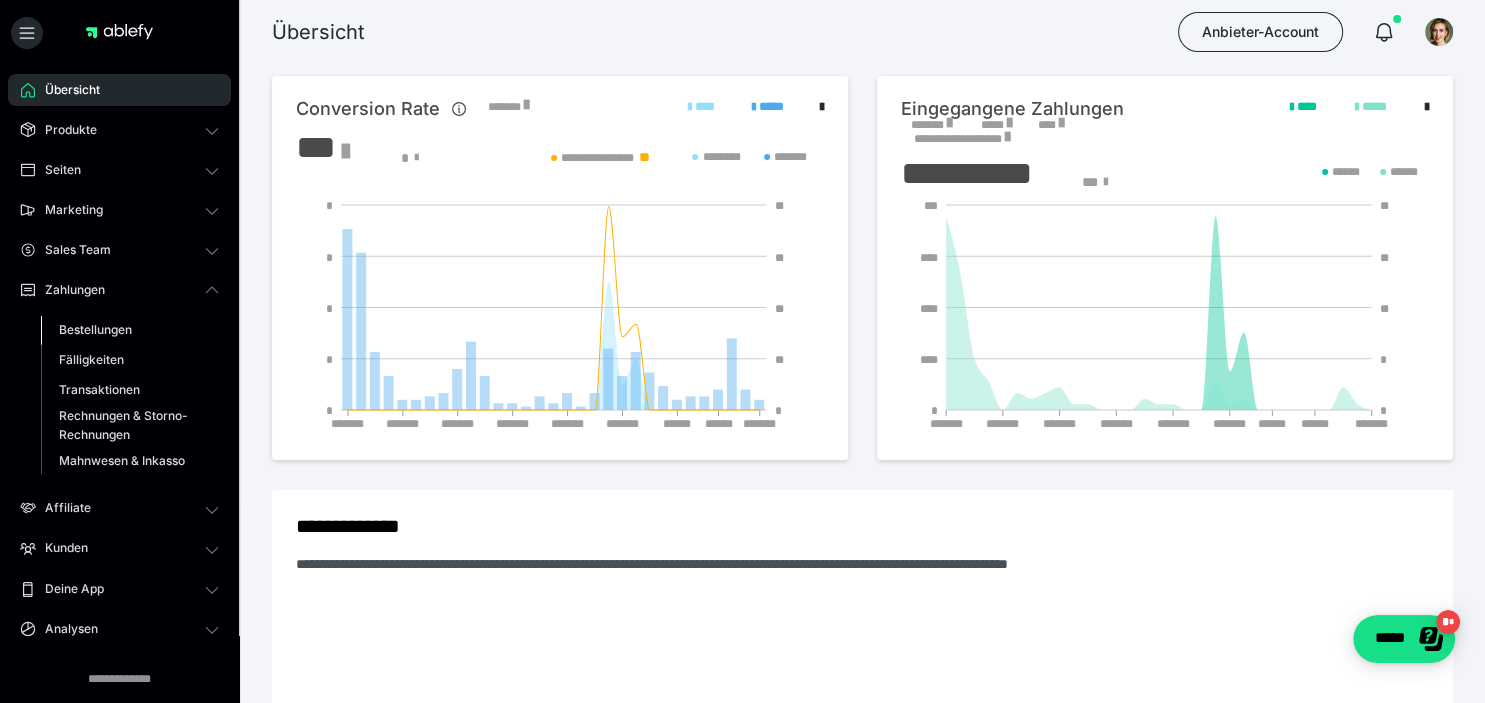 click on "Bestellungen" at bounding box center (95, 329) 